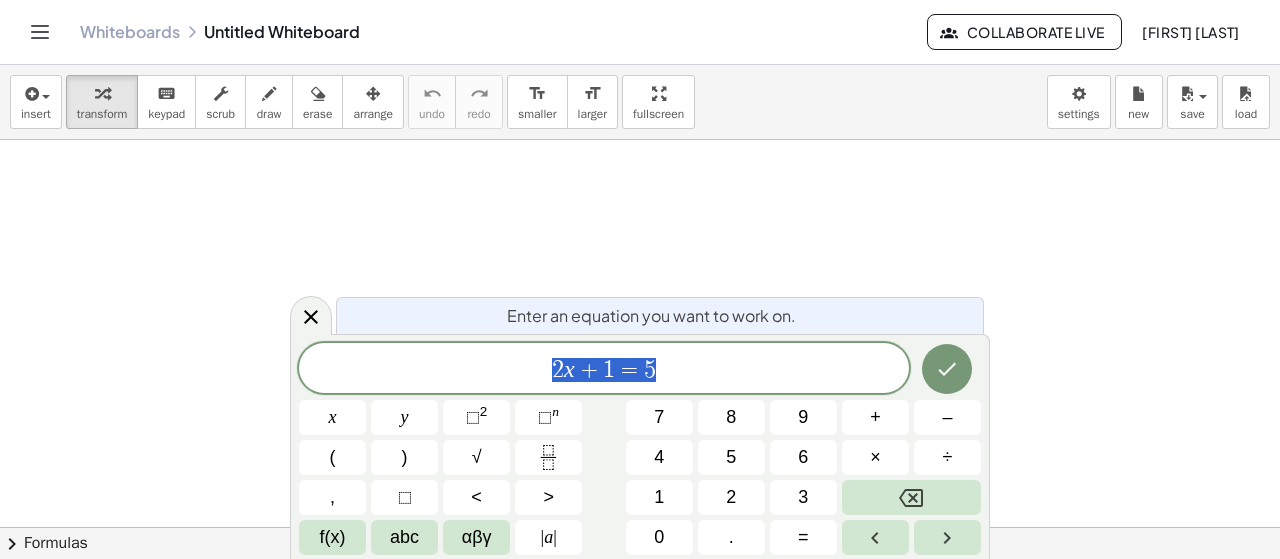 scroll, scrollTop: 0, scrollLeft: 0, axis: both 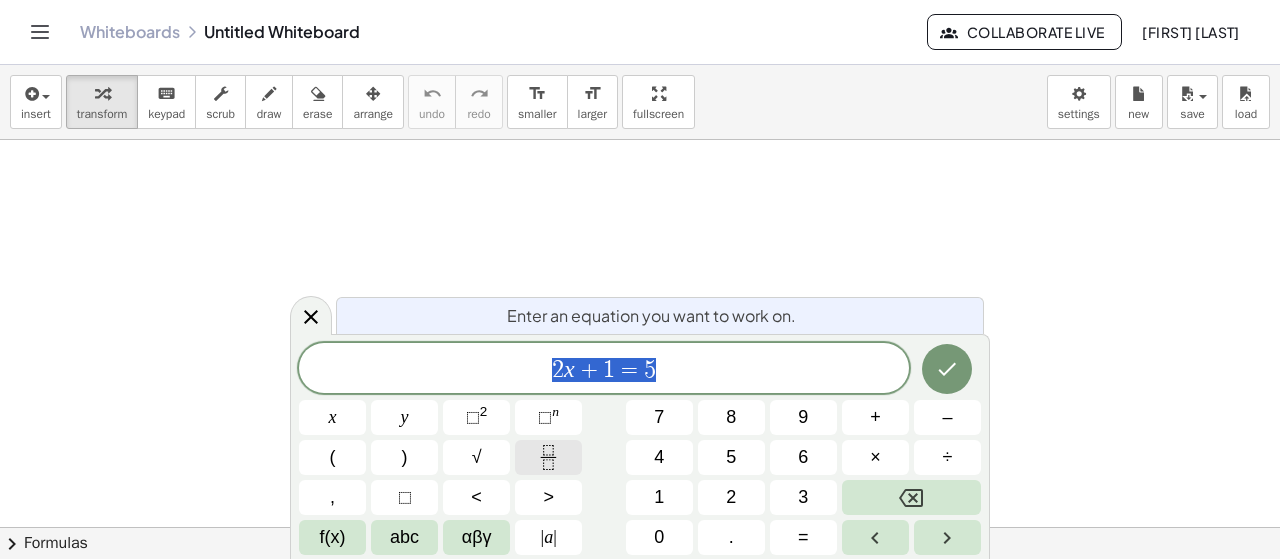 click on "2 x + 1 = 5" at bounding box center (604, 370) 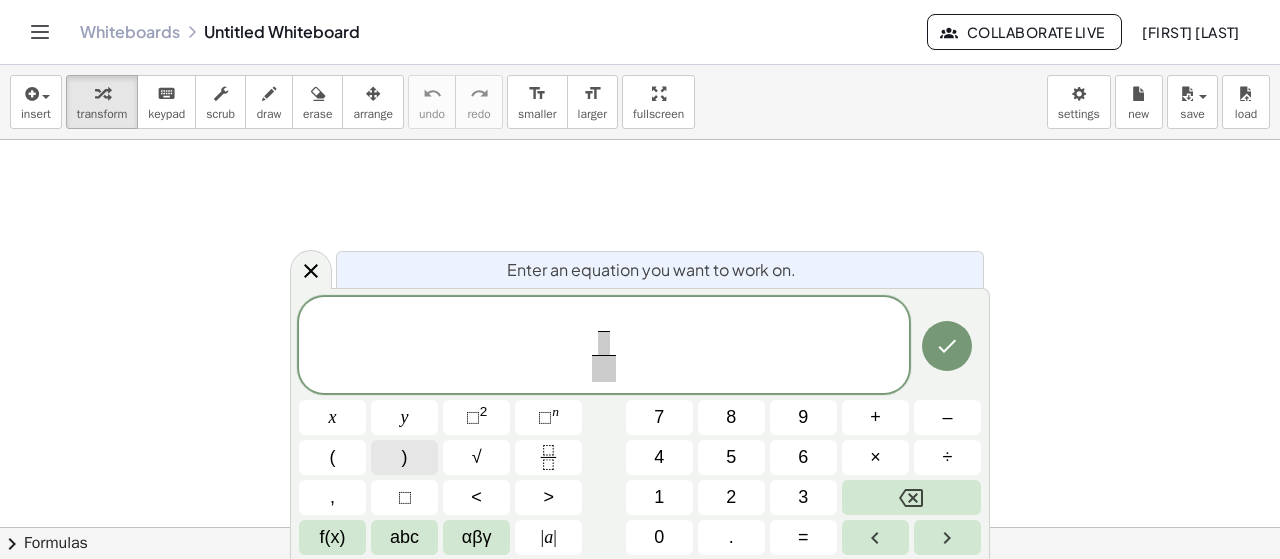 click on "(" at bounding box center [332, 457] 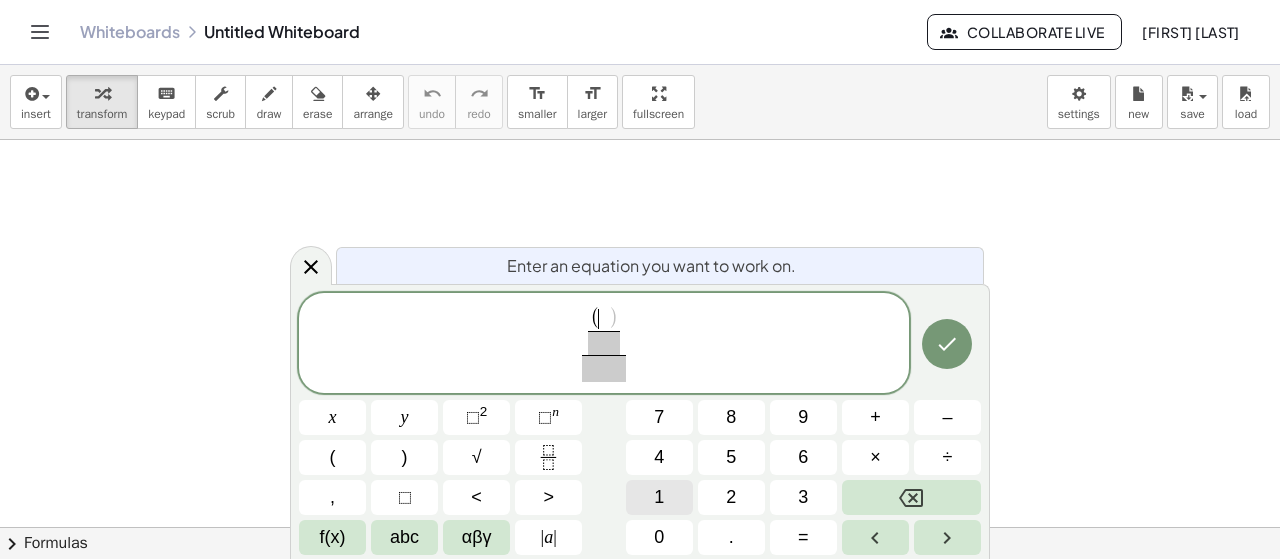 click on "1" at bounding box center [659, 497] 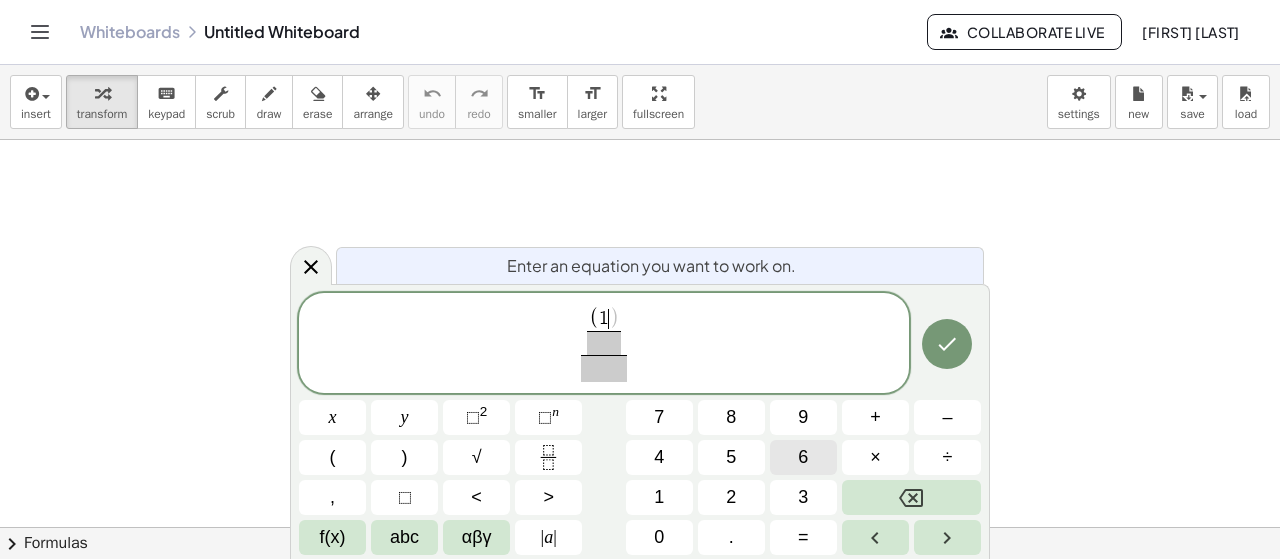click on "6" at bounding box center (803, 457) 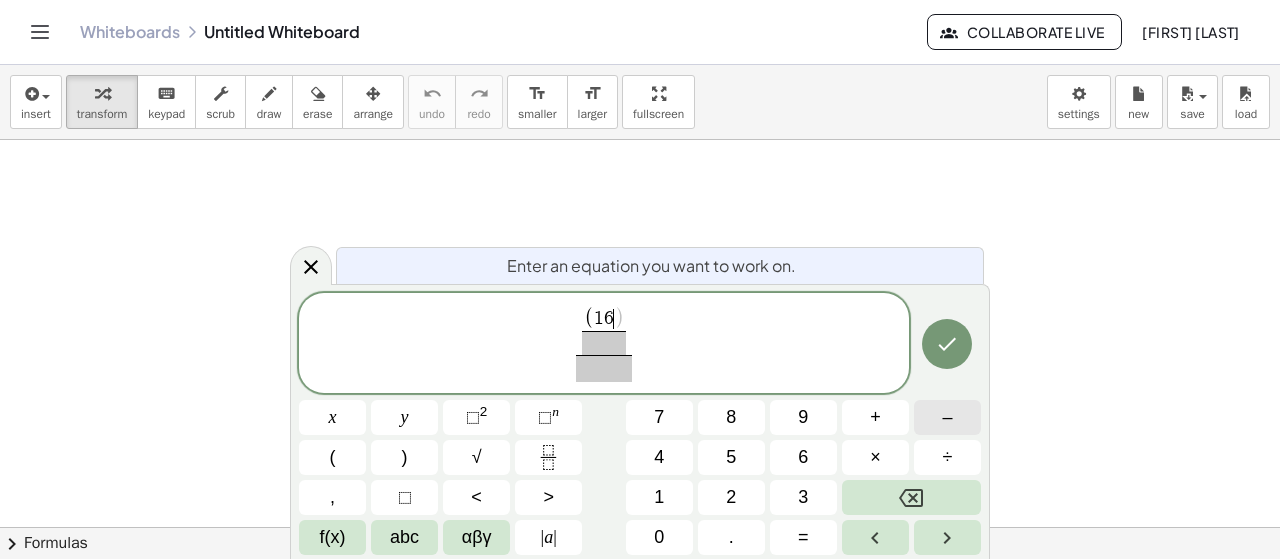 click on "–" at bounding box center (947, 417) 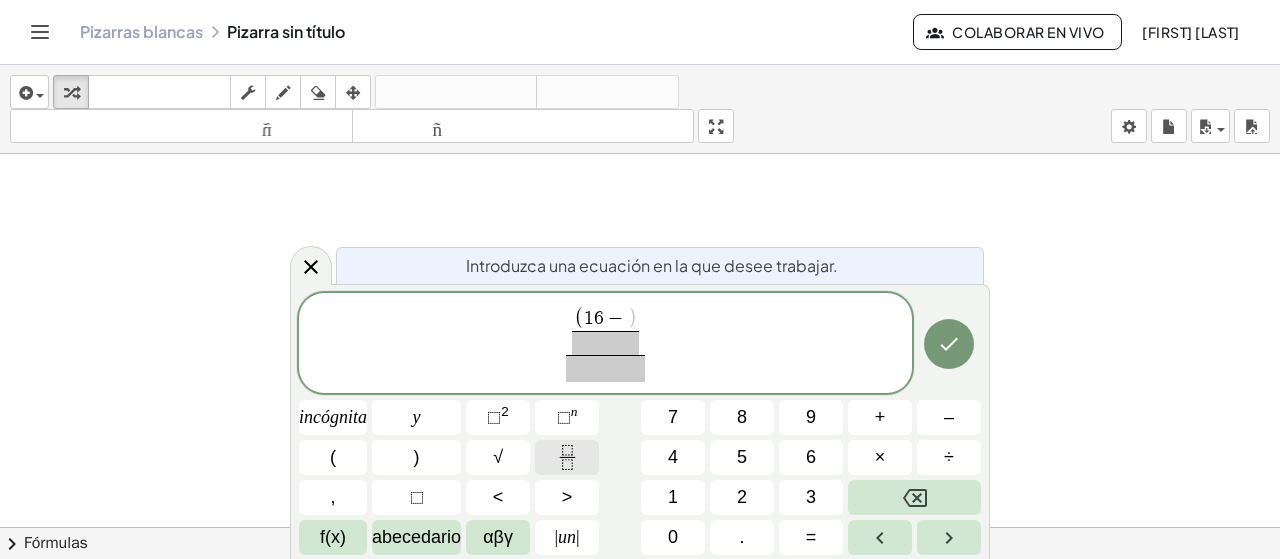 click at bounding box center [567, 457] 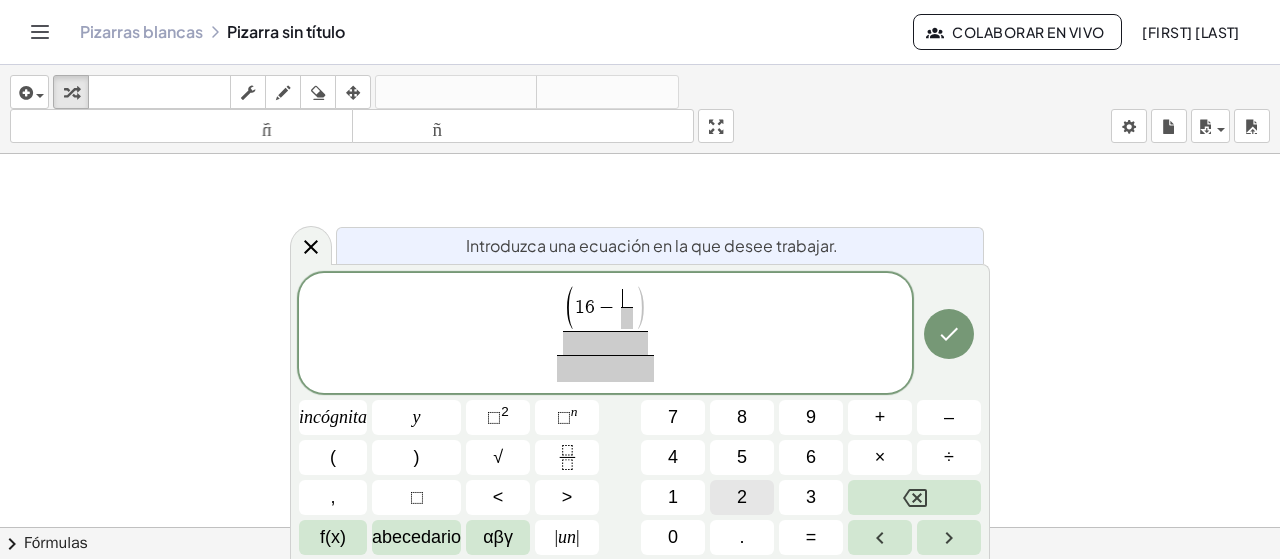 click on "2" at bounding box center [742, 497] 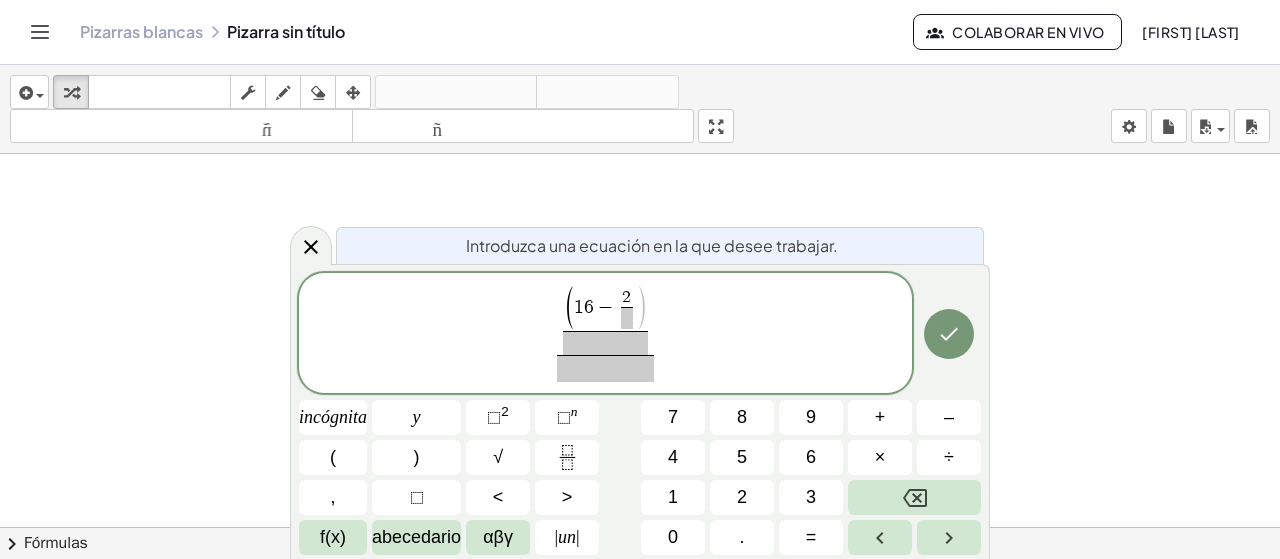 click at bounding box center [627, 318] 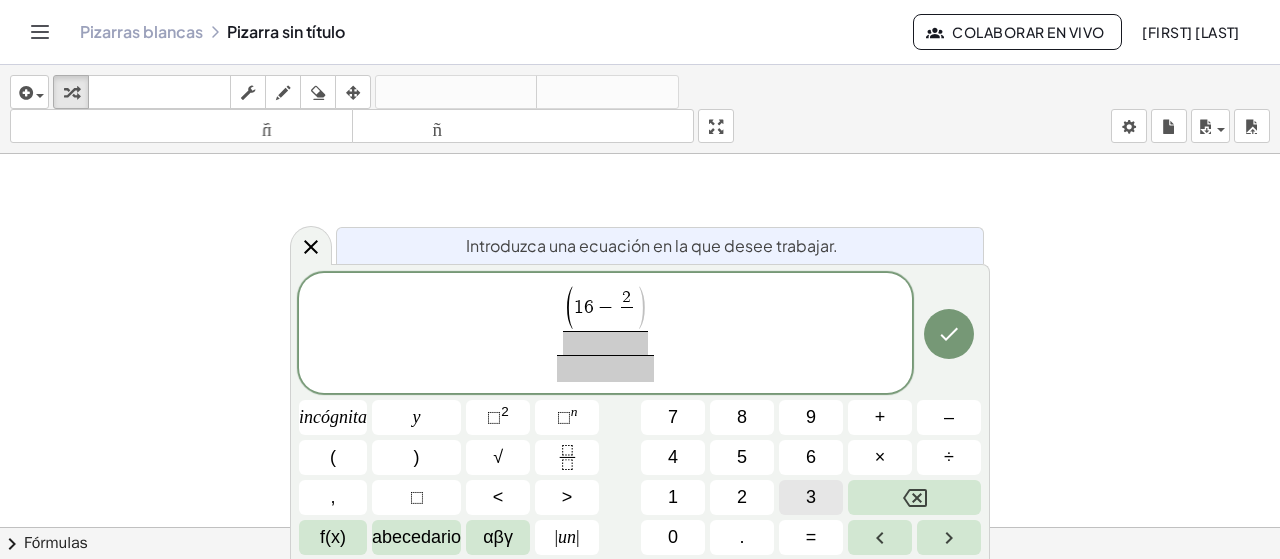 click on "3" at bounding box center (811, 497) 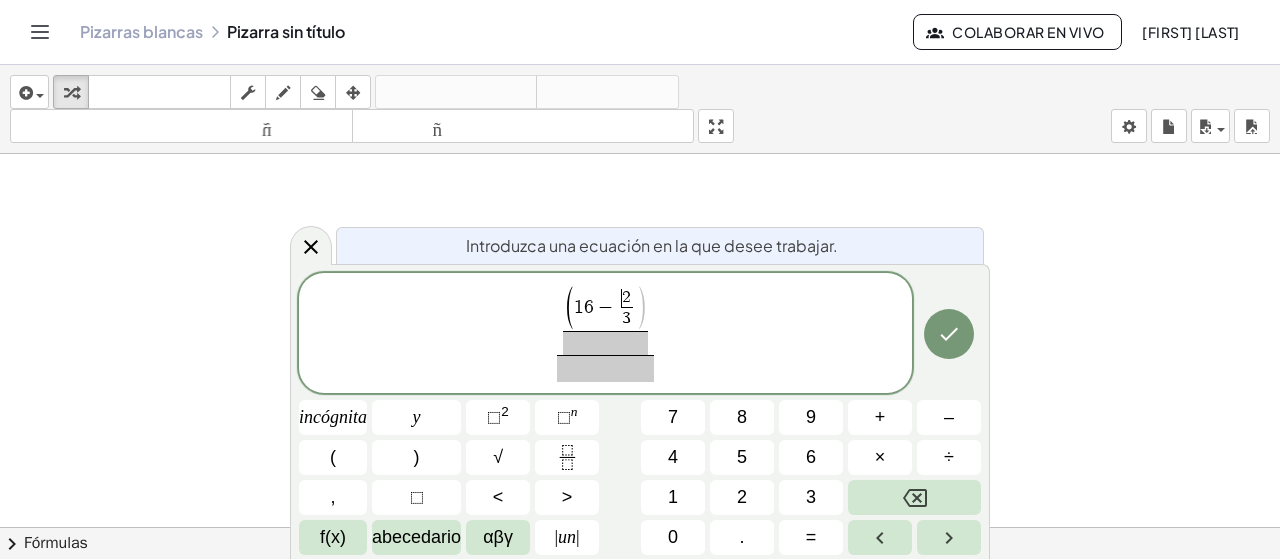 click on "​ 2 3 ​" at bounding box center (626, 308) 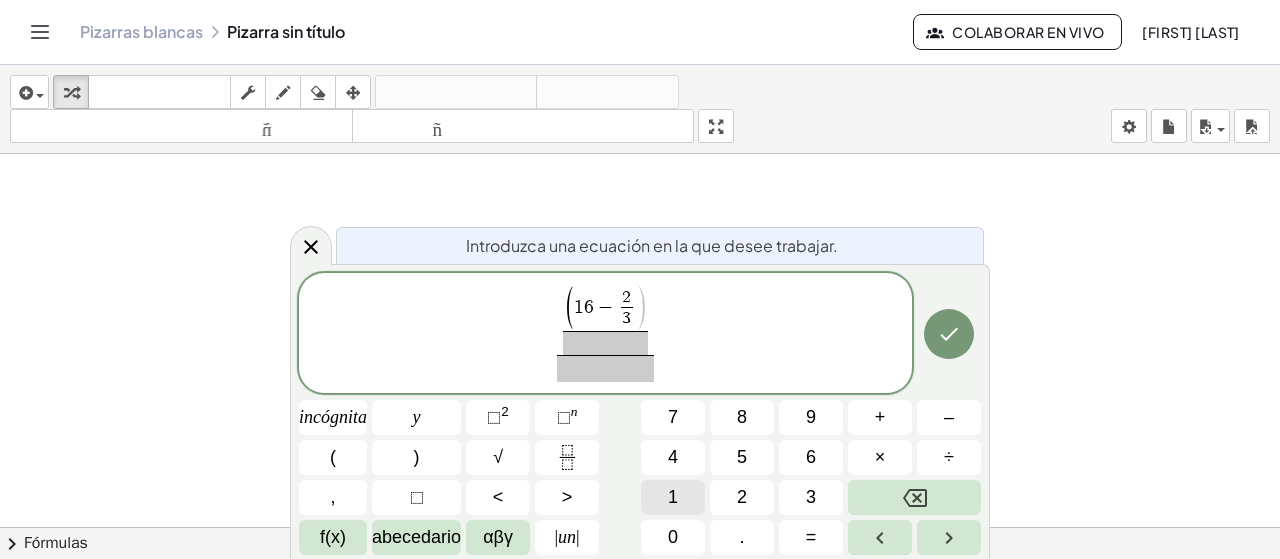 click on "1" at bounding box center (673, 497) 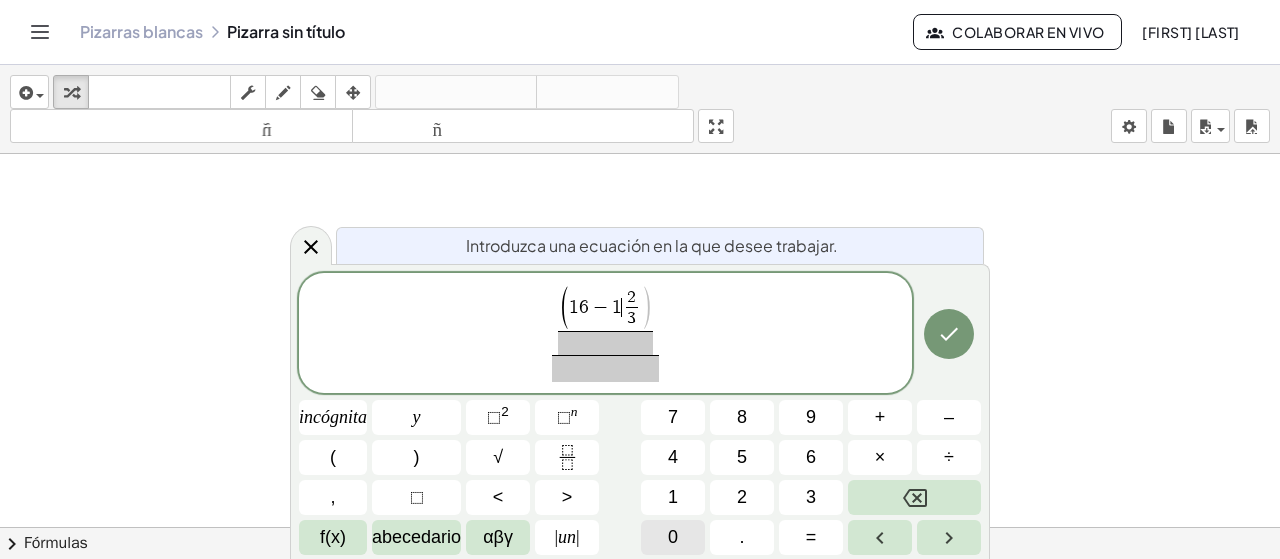 click on "0" at bounding box center (673, 537) 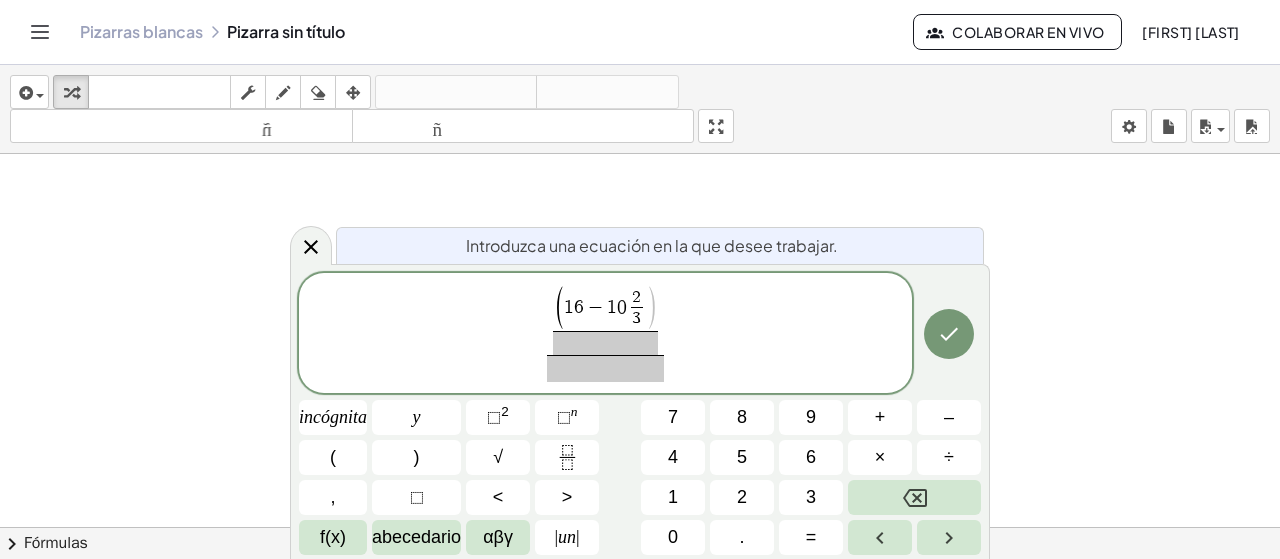 click on ")" at bounding box center [652, 309] 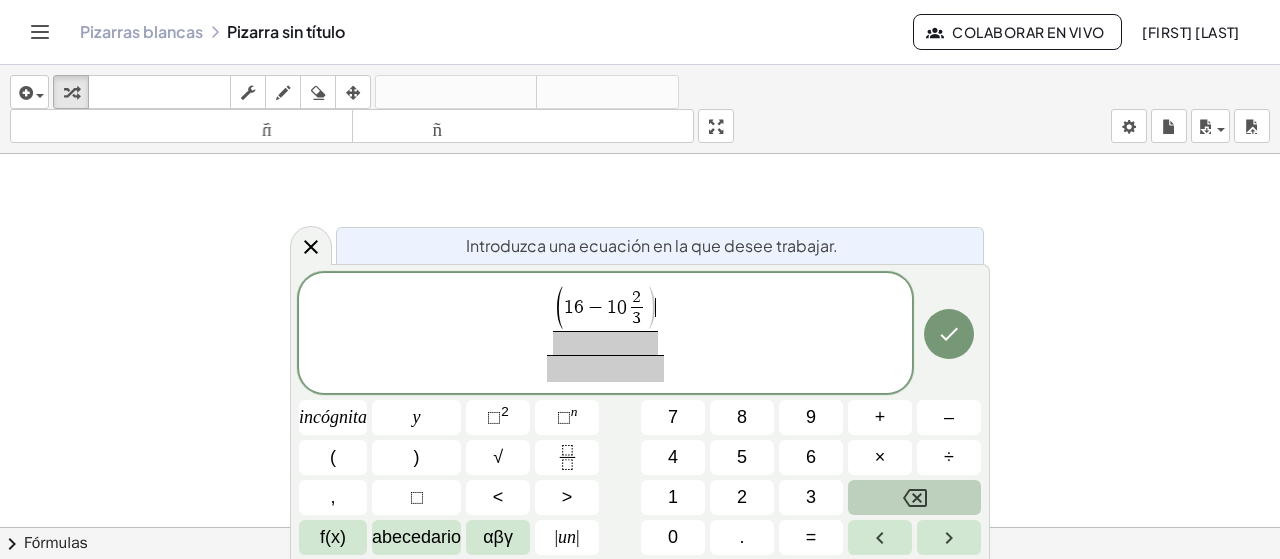 click at bounding box center [914, 497] 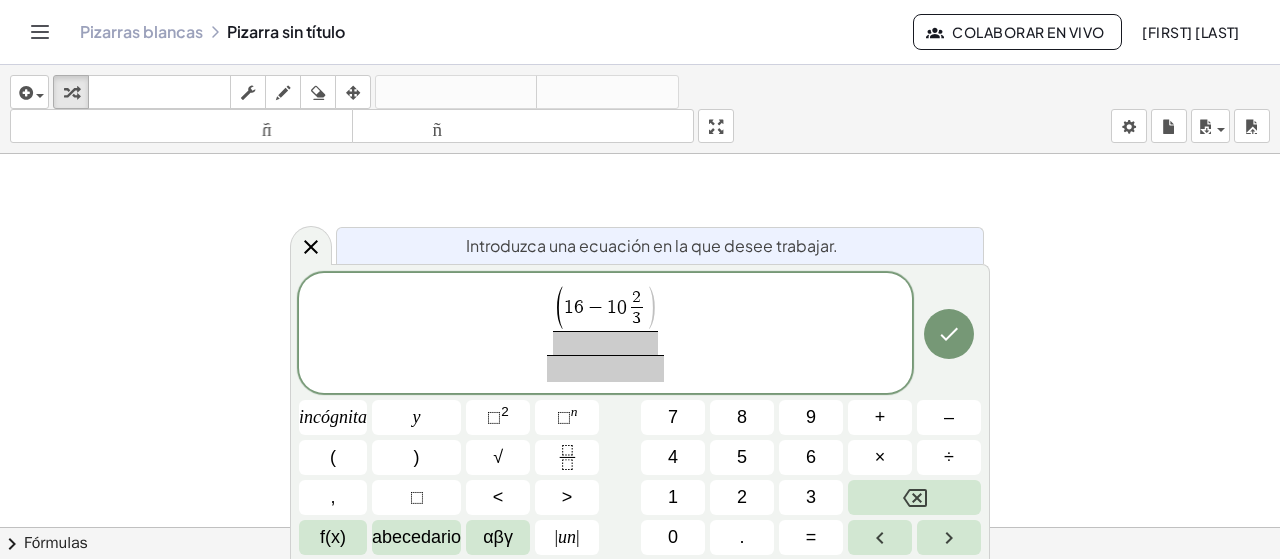 click on "3" at bounding box center (637, 318) 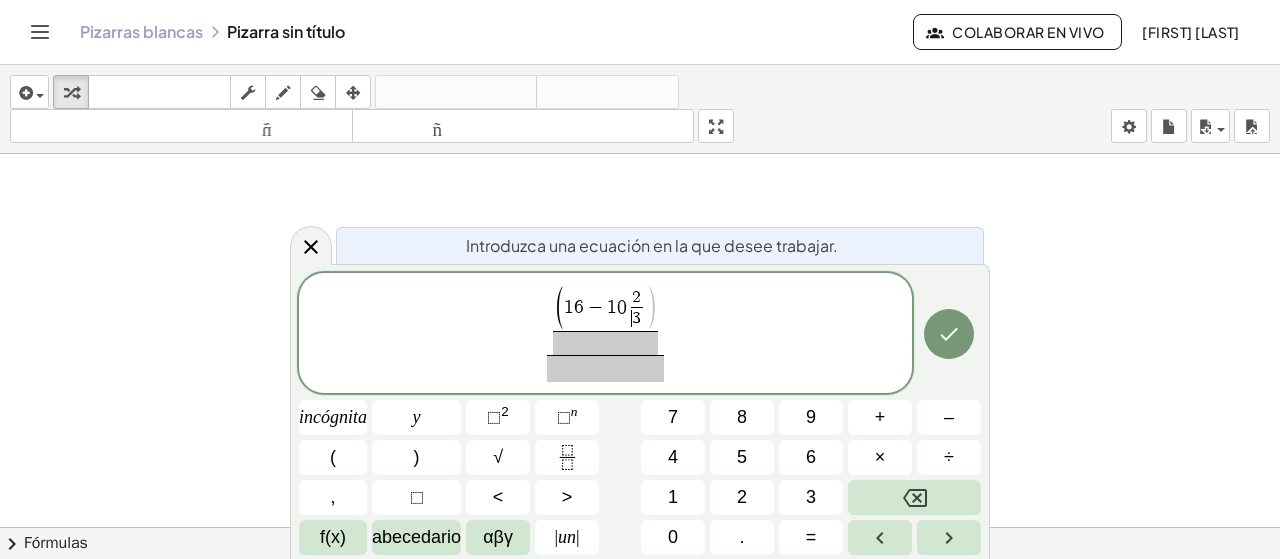 click on "​ 3" at bounding box center [637, 318] 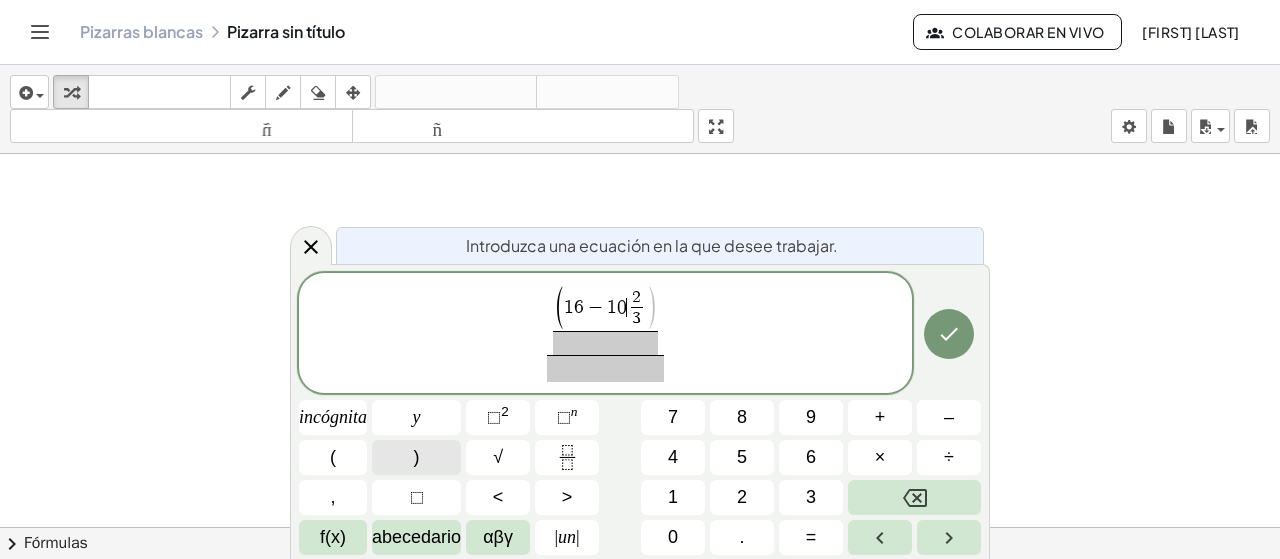 click on ")" at bounding box center [416, 457] 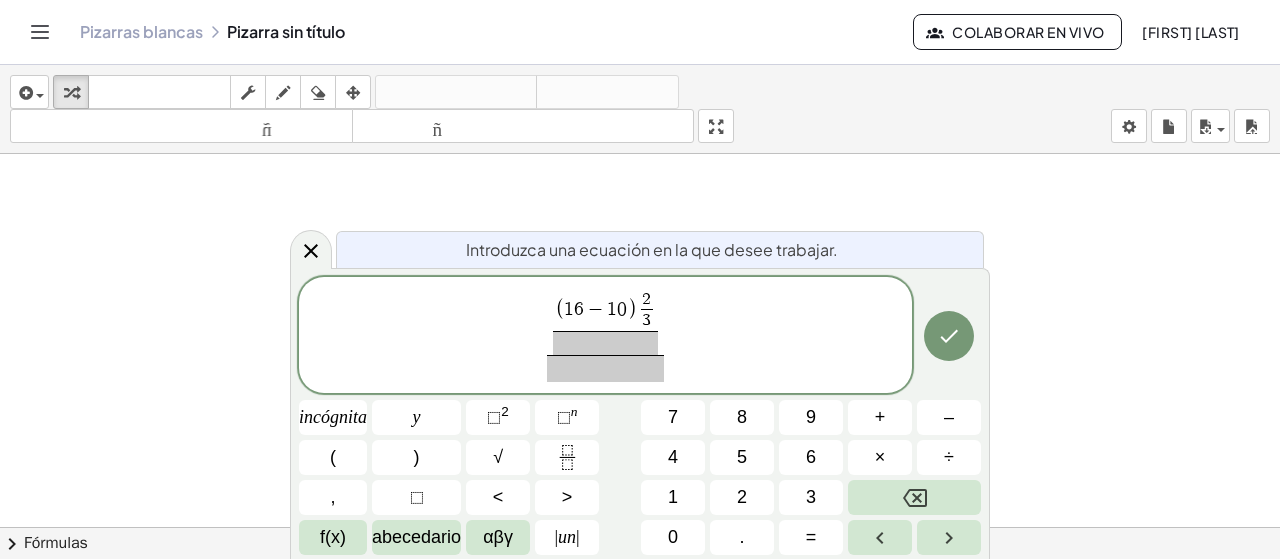 click at bounding box center [606, 343] 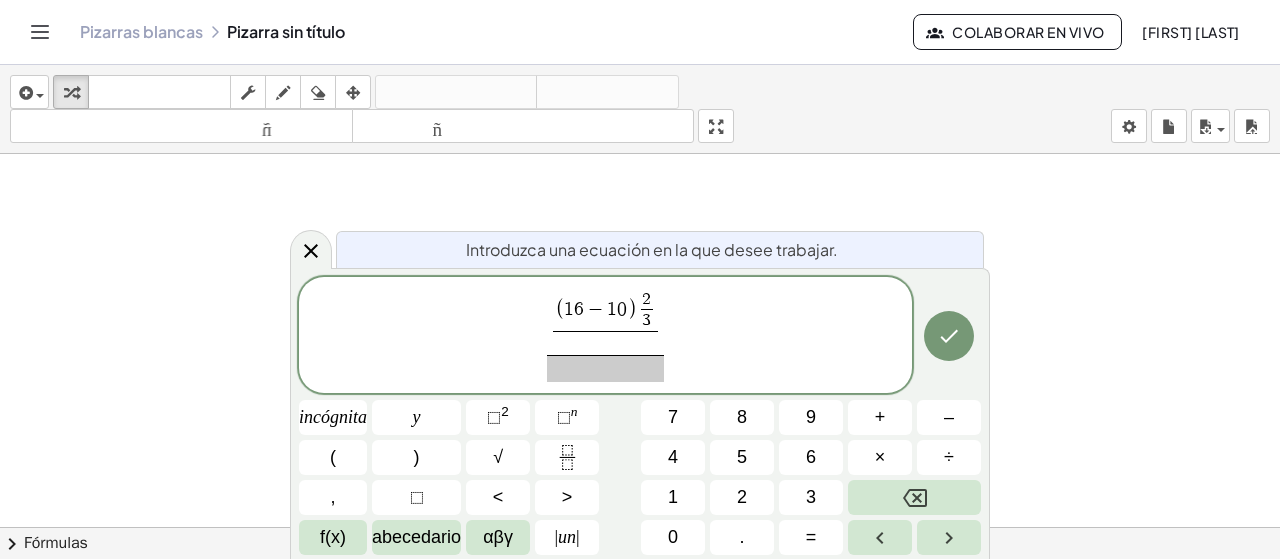 click at bounding box center (606, 368) 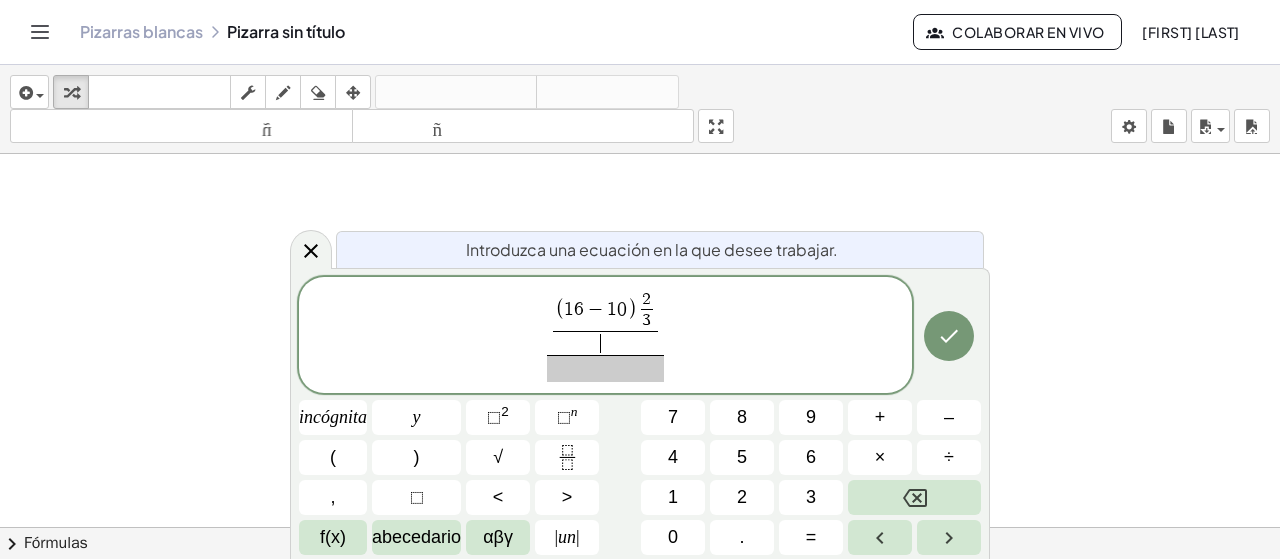 click on "​" at bounding box center (606, 343) 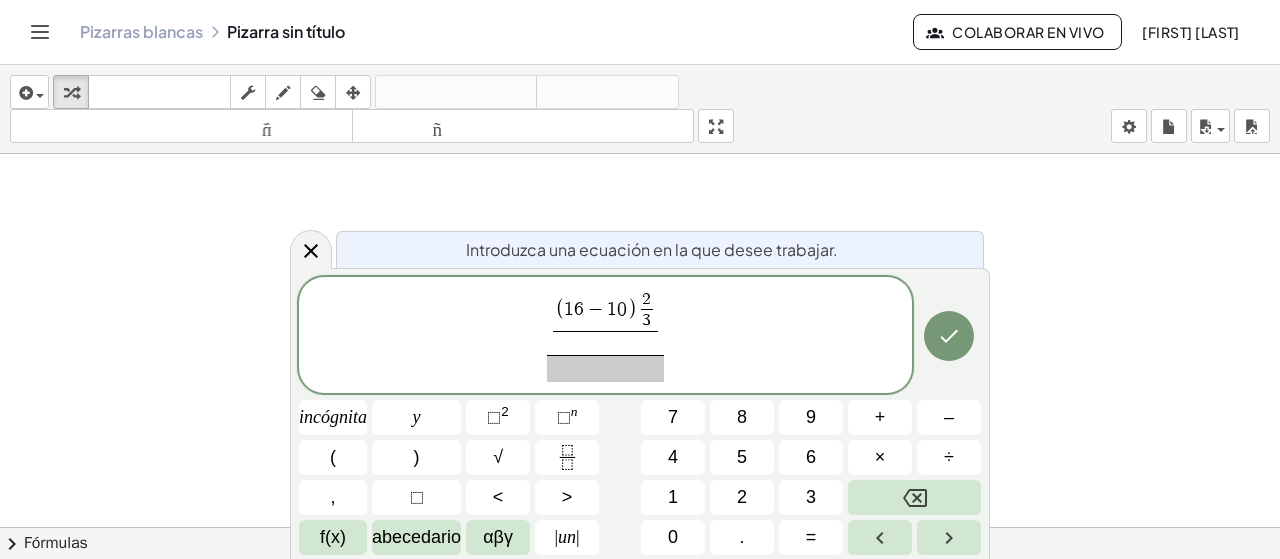 click on "( 1 6 − 1 0 ) 2 3 ​" at bounding box center [606, 310] 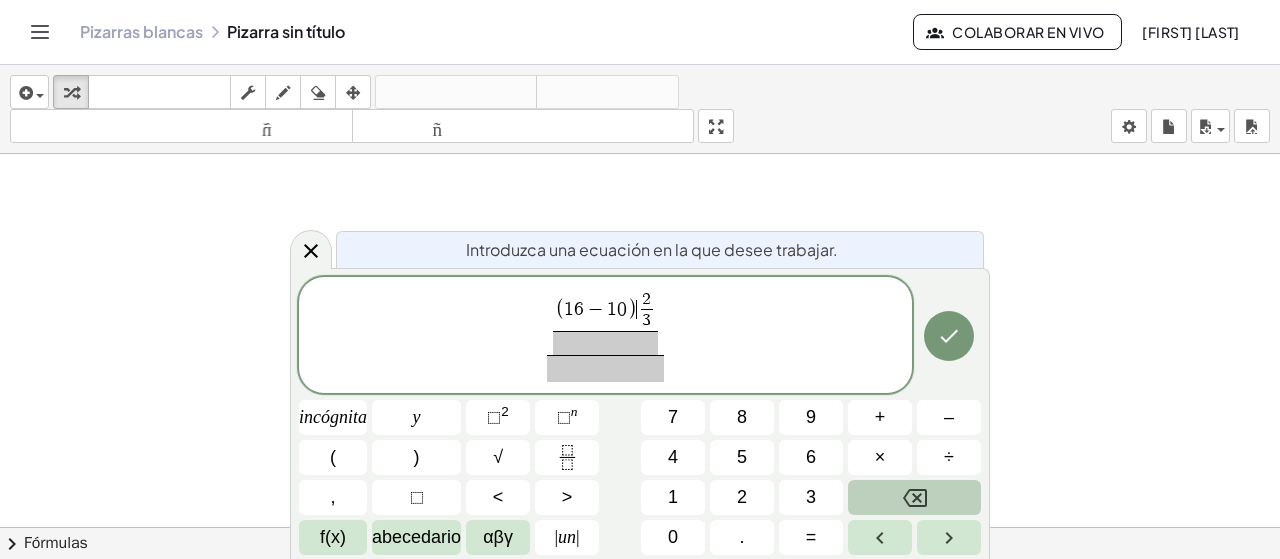 click at bounding box center (914, 497) 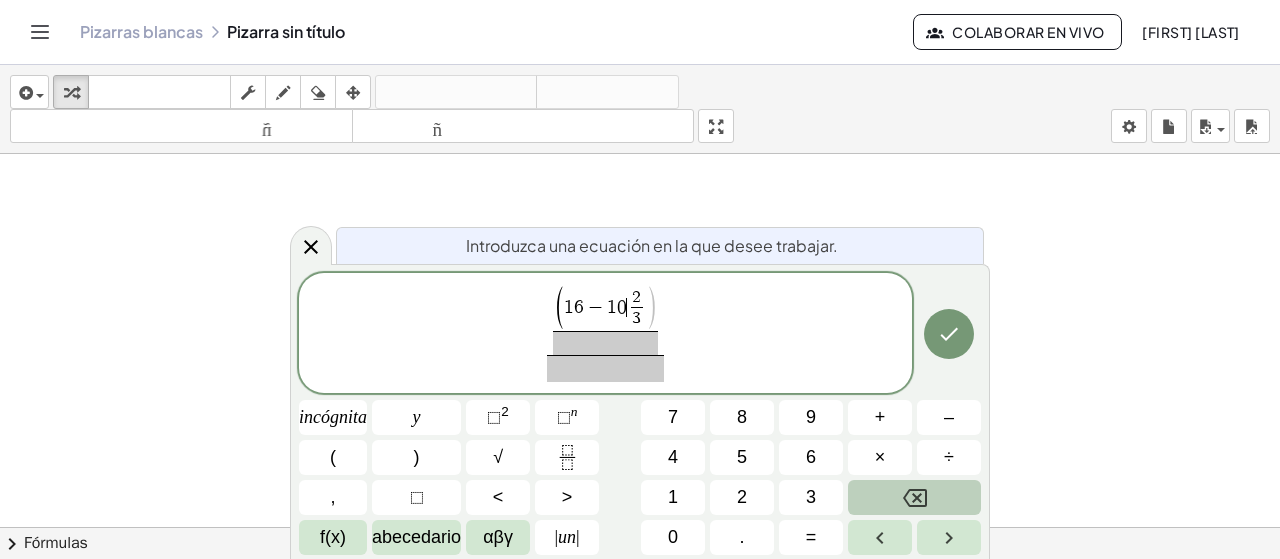 click at bounding box center [914, 497] 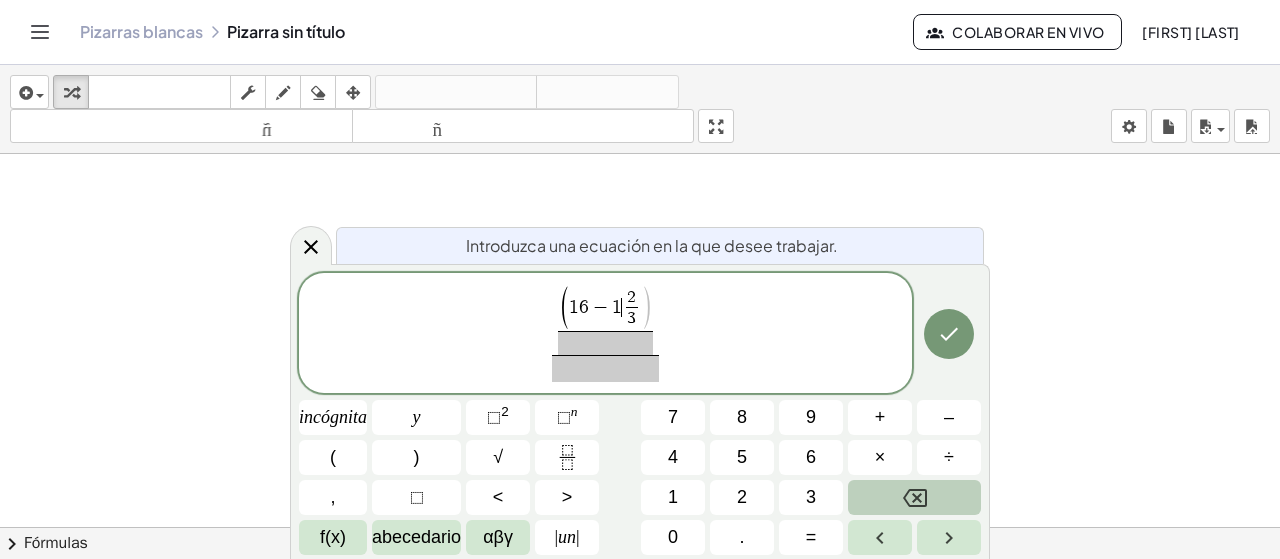 click at bounding box center (914, 497) 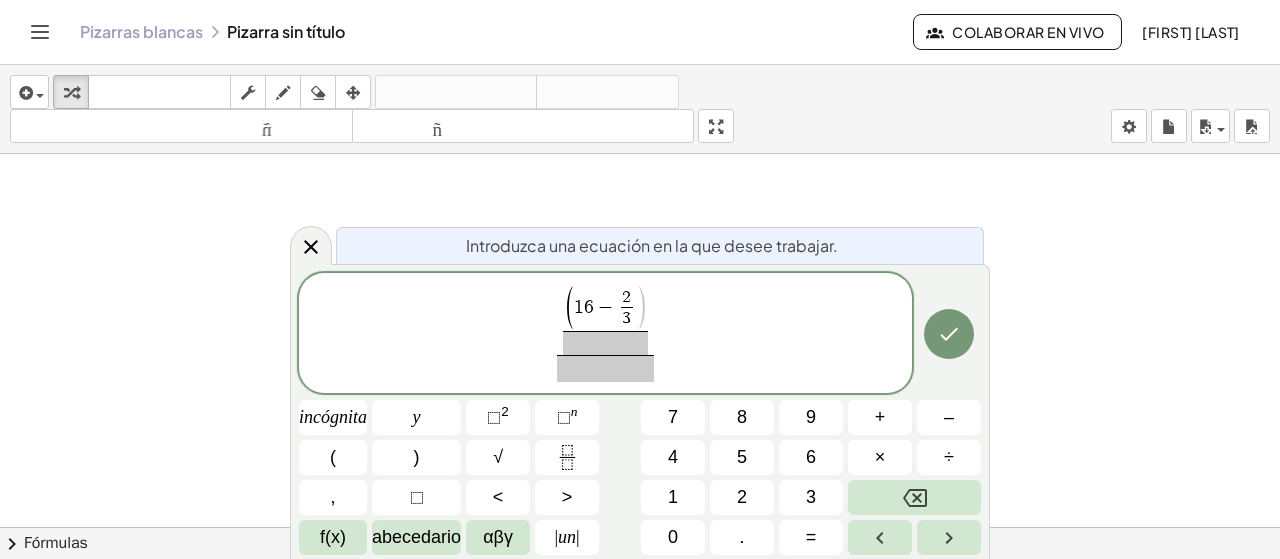 drag, startPoint x: 591, startPoint y: 333, endPoint x: 601, endPoint y: 355, distance: 24.166092 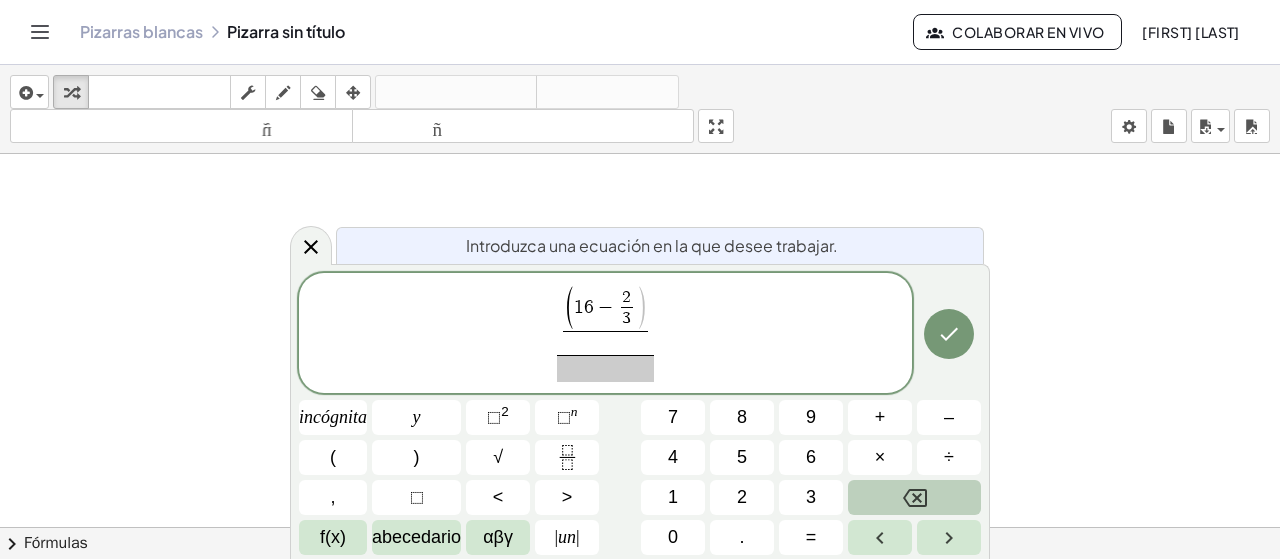 click 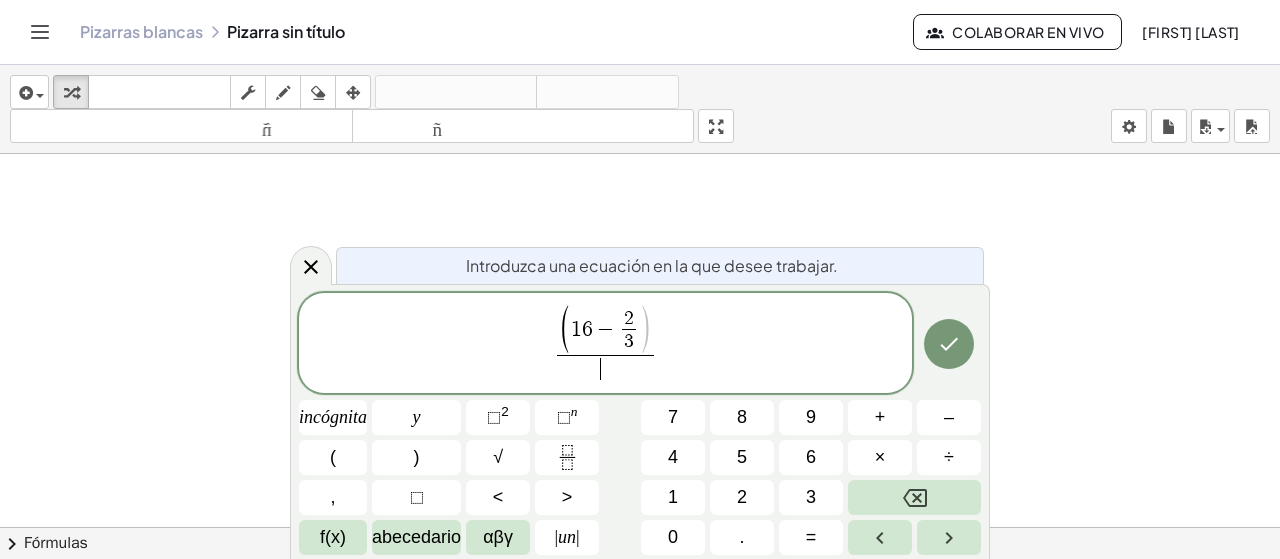 click on "​" at bounding box center [605, 368] 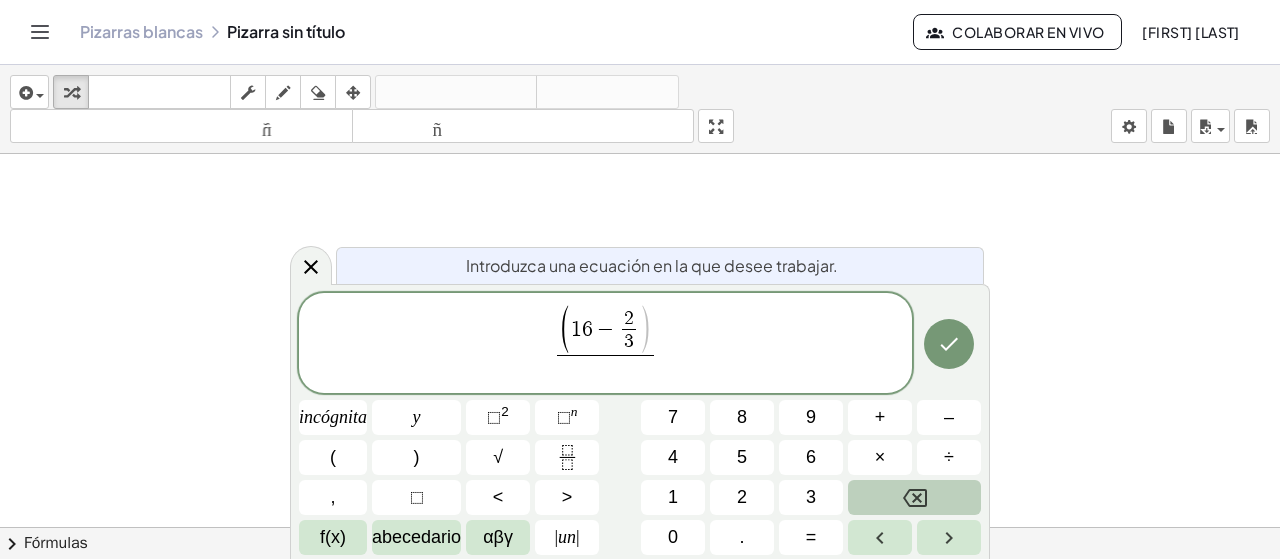 click at bounding box center (914, 497) 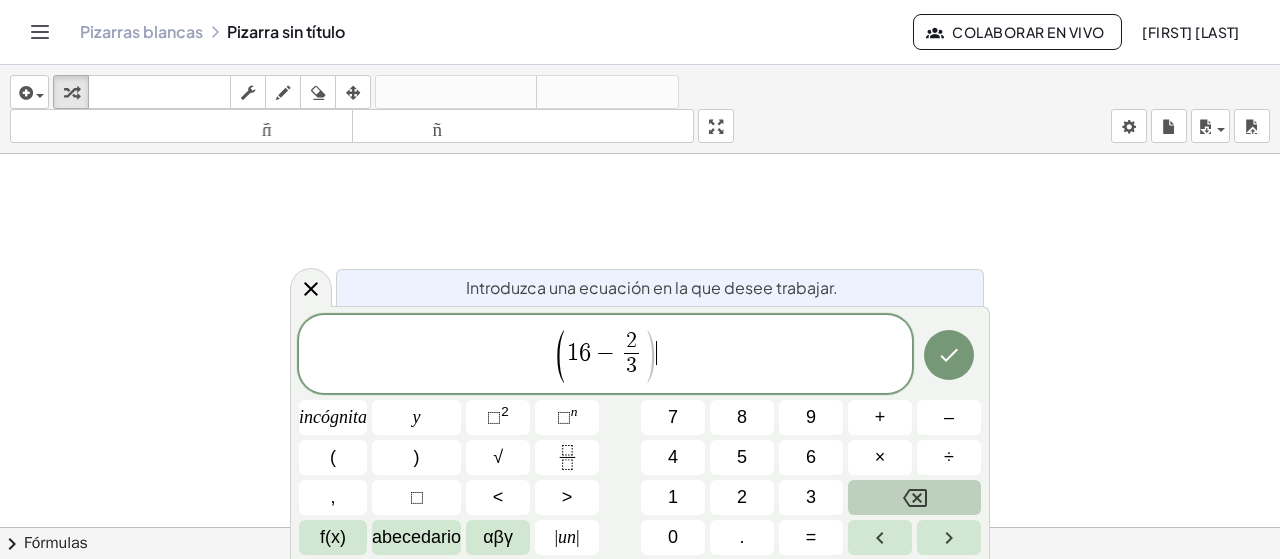 click at bounding box center [914, 497] 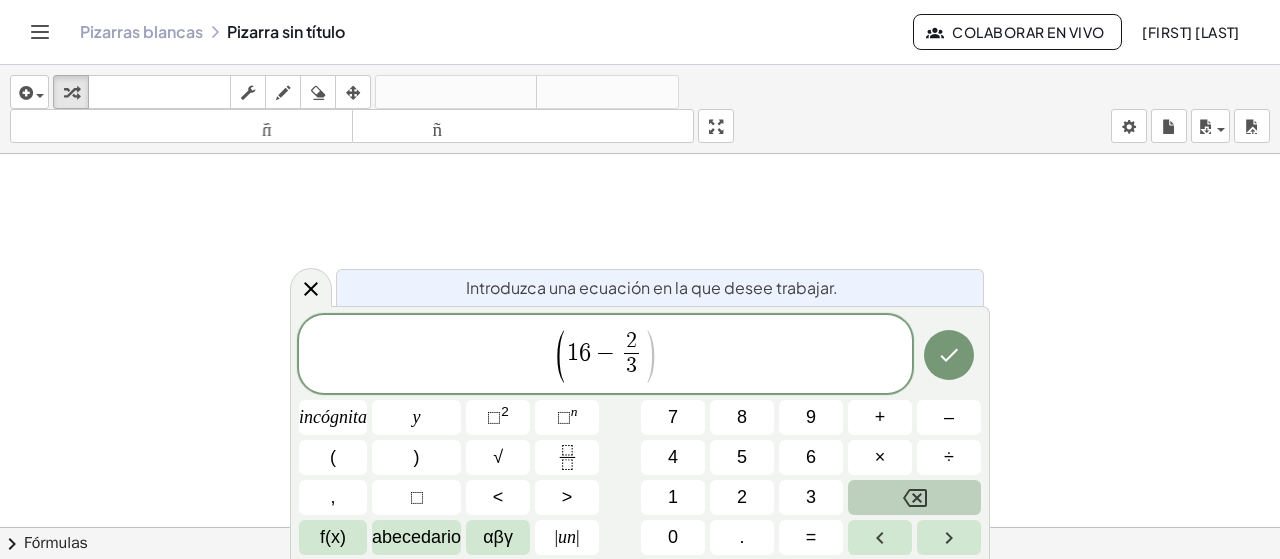 click at bounding box center (914, 497) 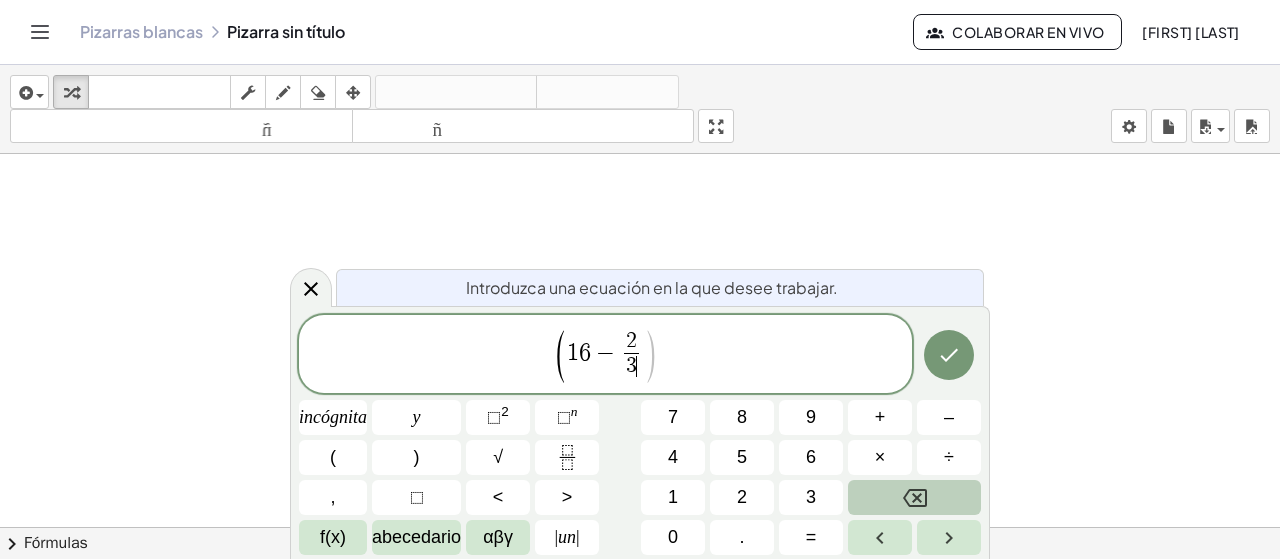 click at bounding box center [914, 497] 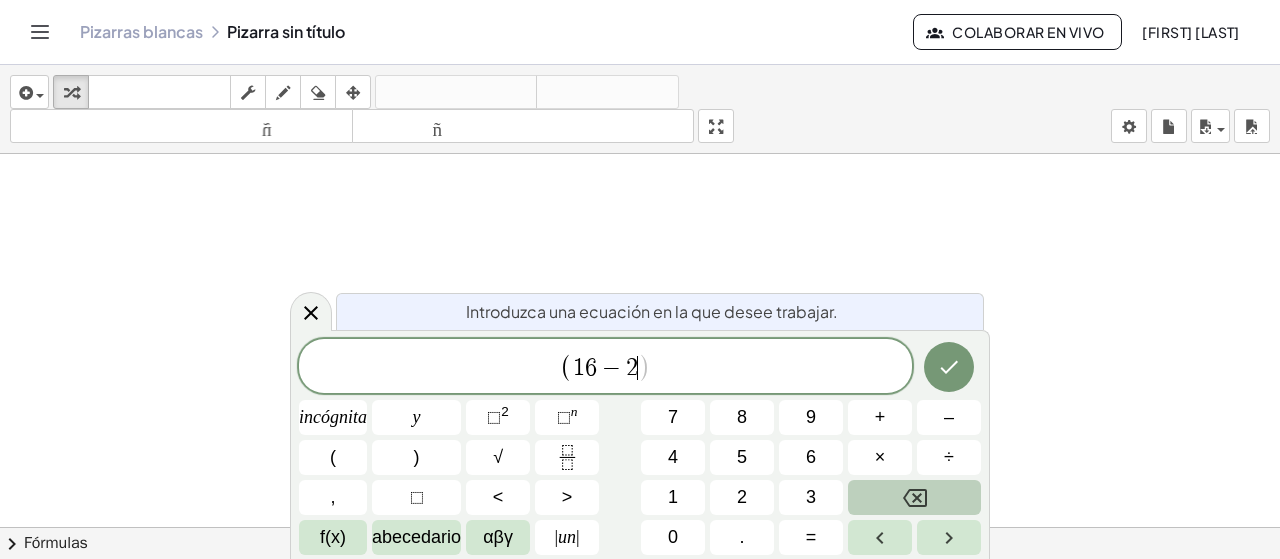 click at bounding box center [914, 497] 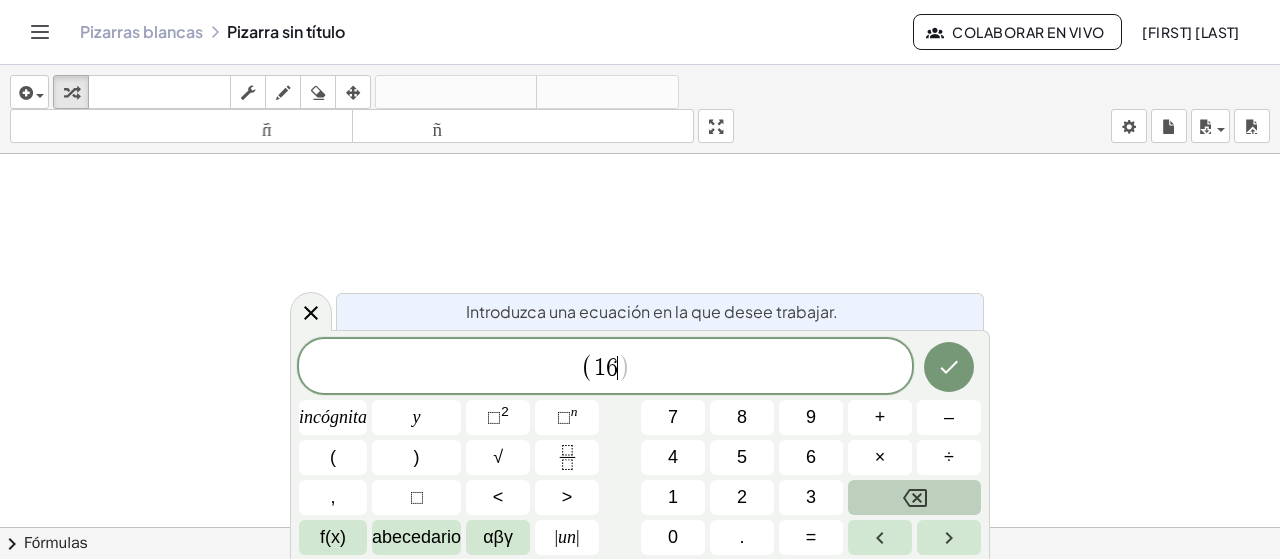 click at bounding box center (914, 497) 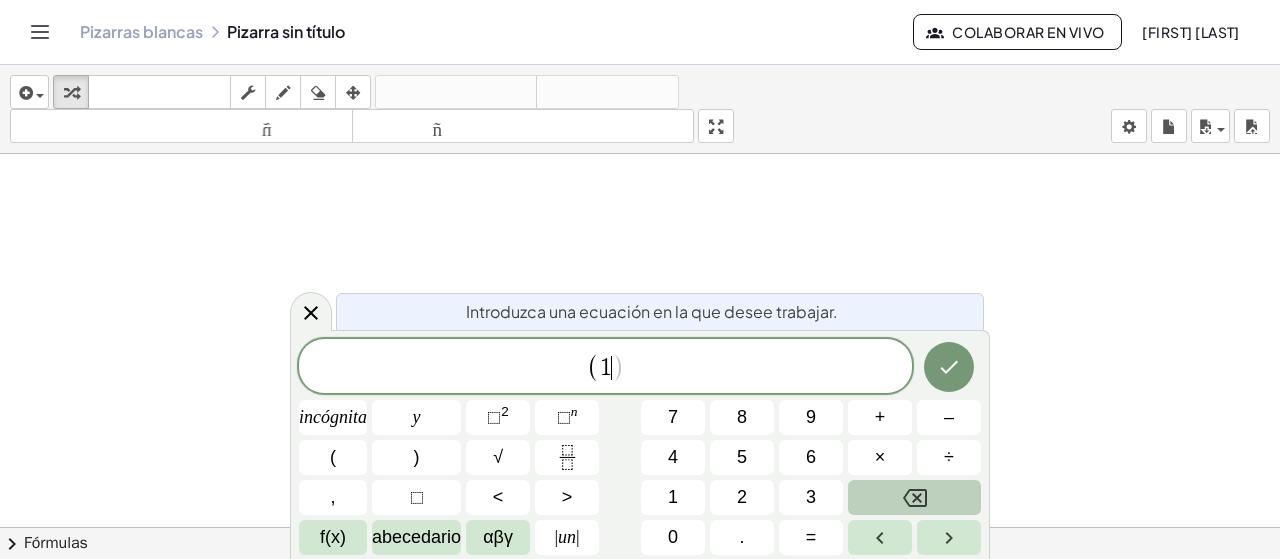 click at bounding box center (914, 497) 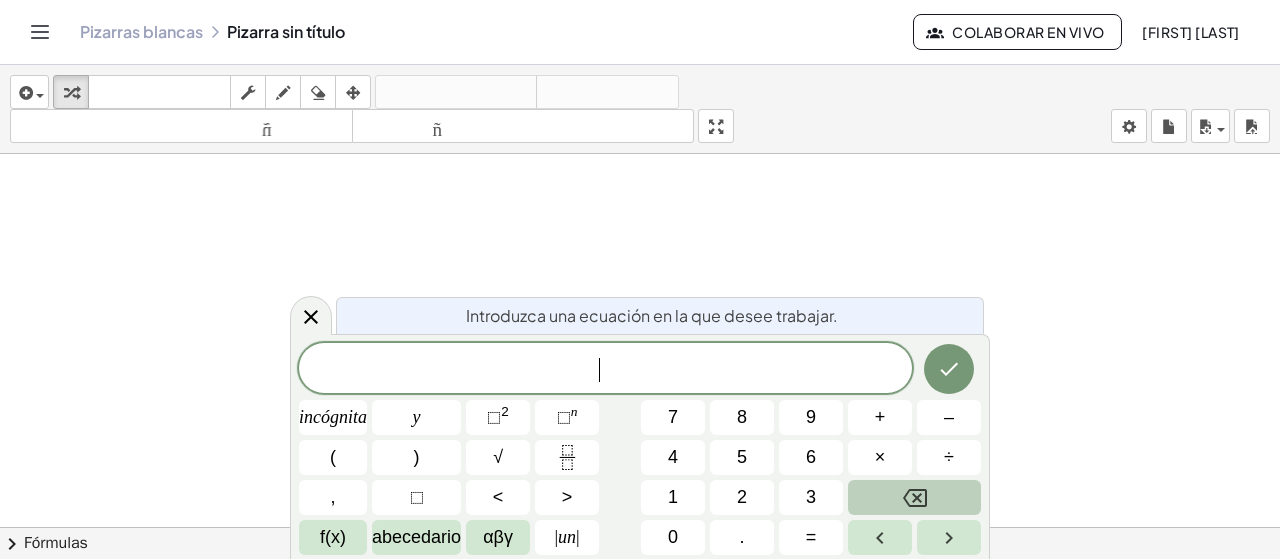 click at bounding box center (914, 497) 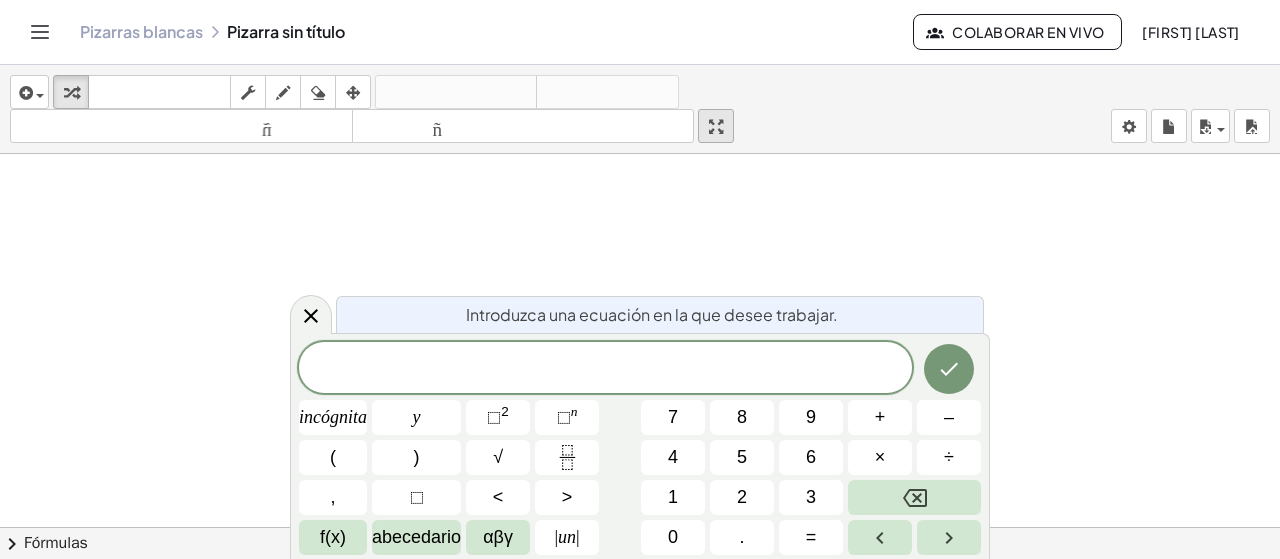 click at bounding box center [716, 126] 